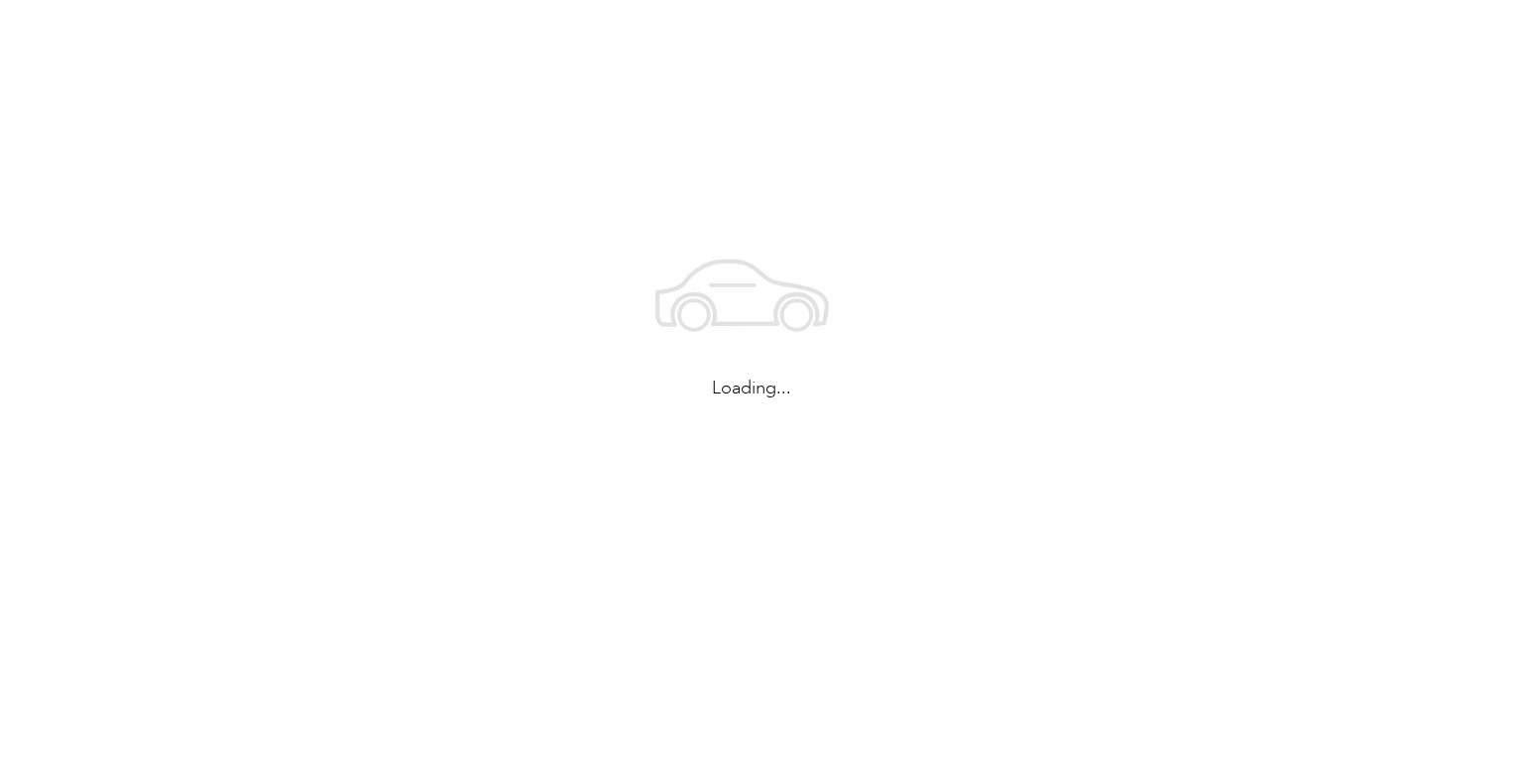 scroll, scrollTop: 0, scrollLeft: 0, axis: both 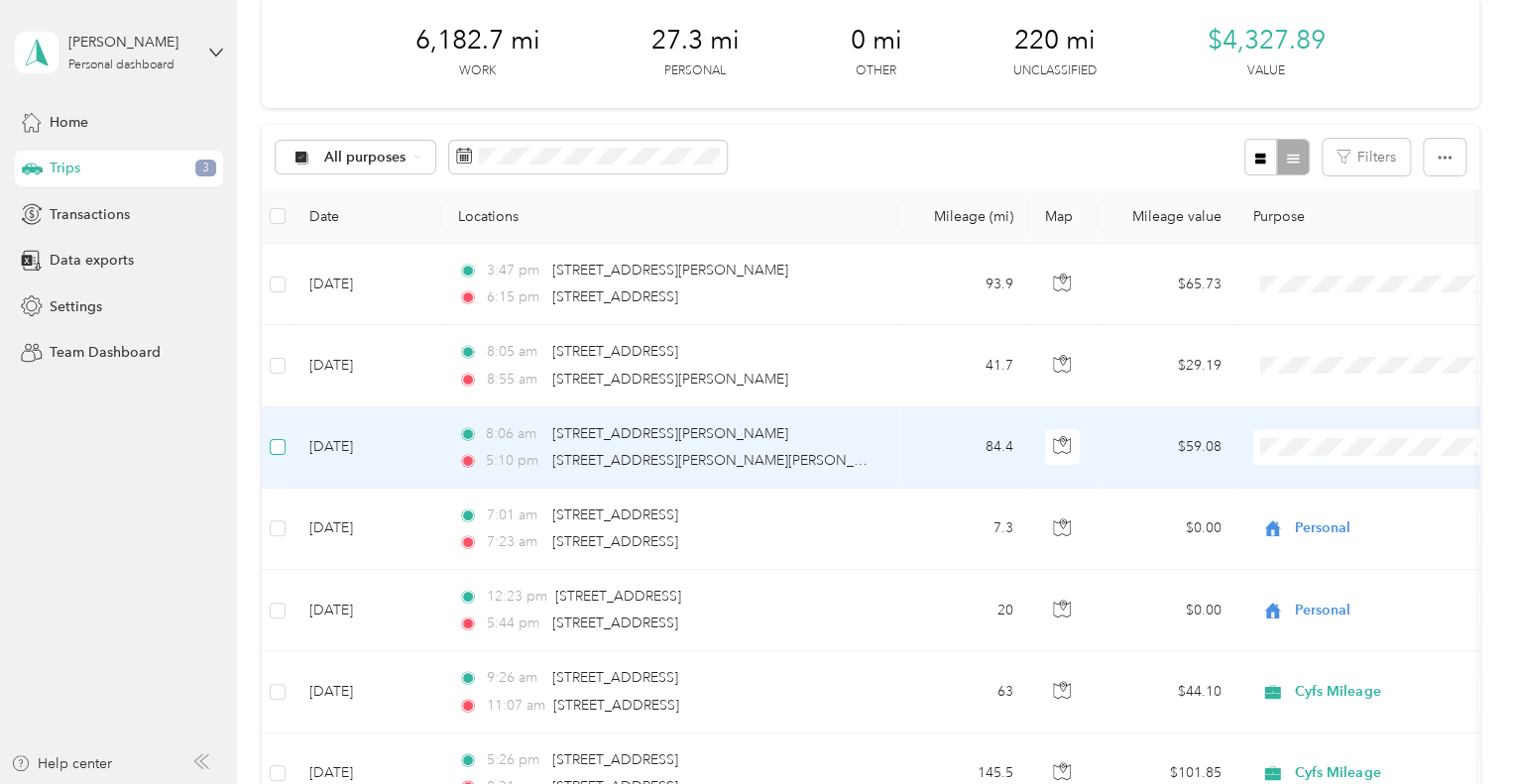 click at bounding box center (278, 447) 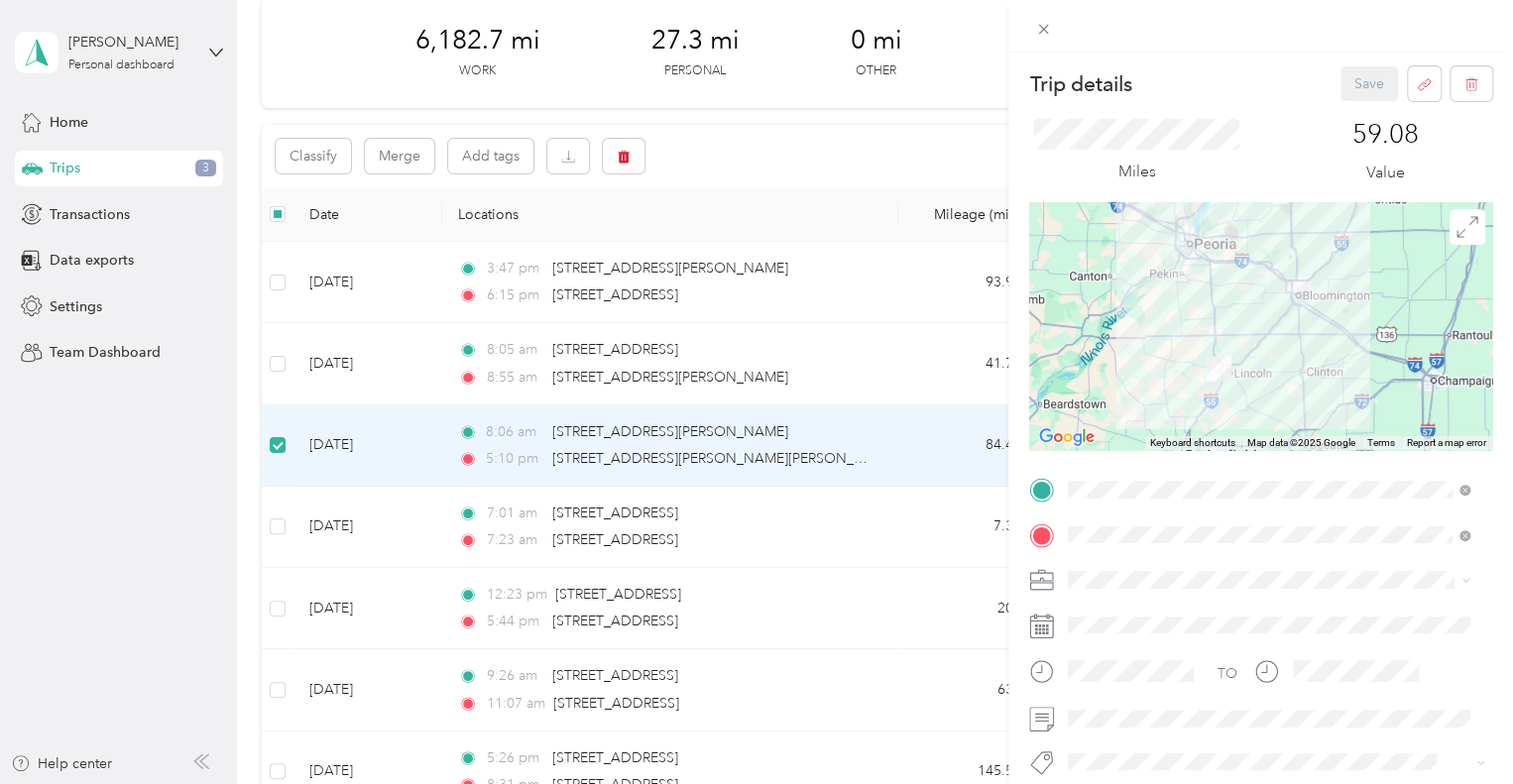 click on "Trip details Save This trip cannot be edited because it is either under review, approved, or paid. Contact your Team Manager to edit it. Miles 59.08 Value  ← Move left → Move right ↑ Move up ↓ Move down + Zoom in - Zoom out Home Jump left by 75% End Jump right by 75% Page Up Jump up by 75% Page Down Jump down by 75% To navigate, press the arrow keys. Keyboard shortcuts Map Data Map data ©2025 Google Map data ©2025 Google 20 km  Click to toggle between metric and imperial units Terms Report a map error TO Add photo" at bounding box center [756, 392] 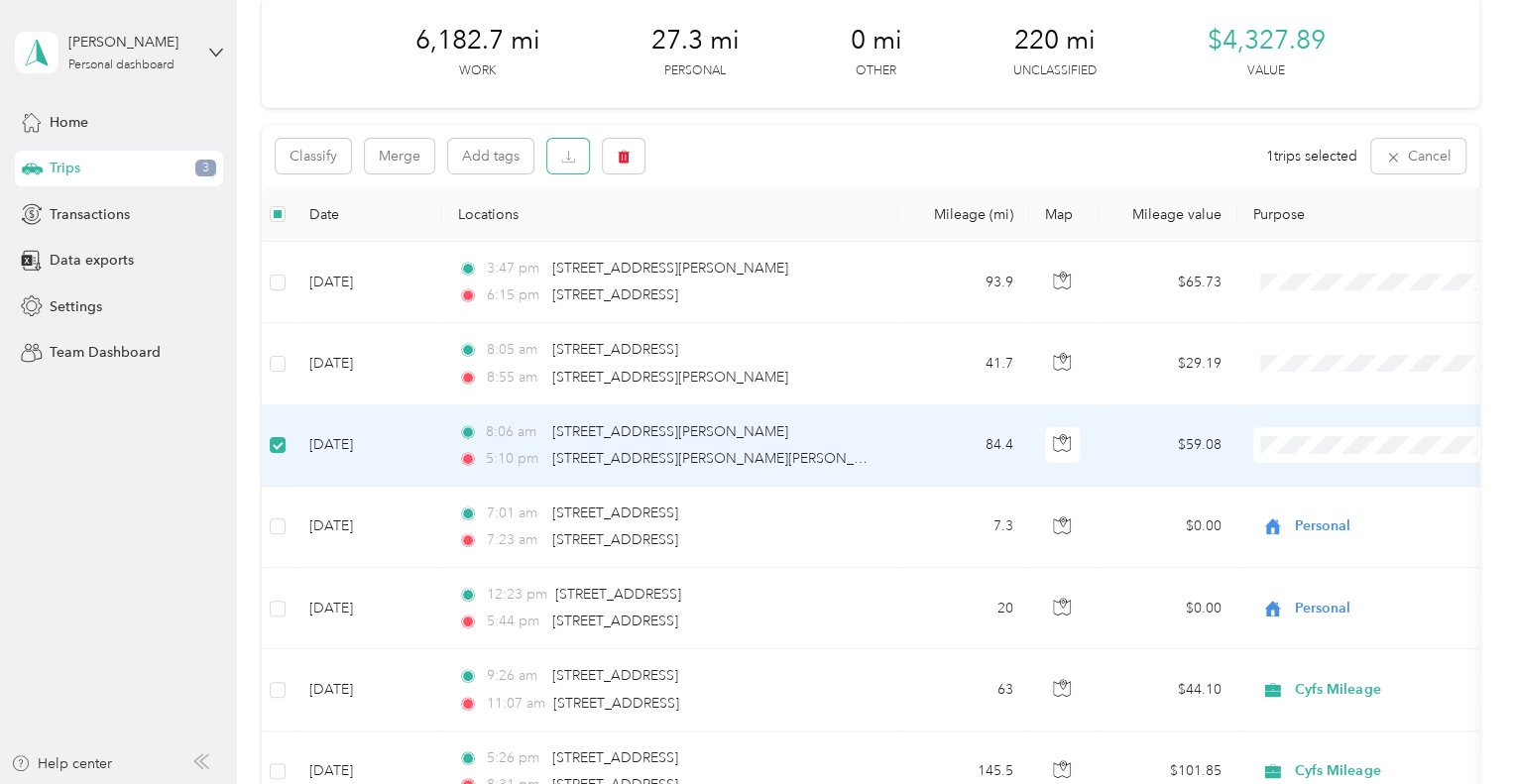 click 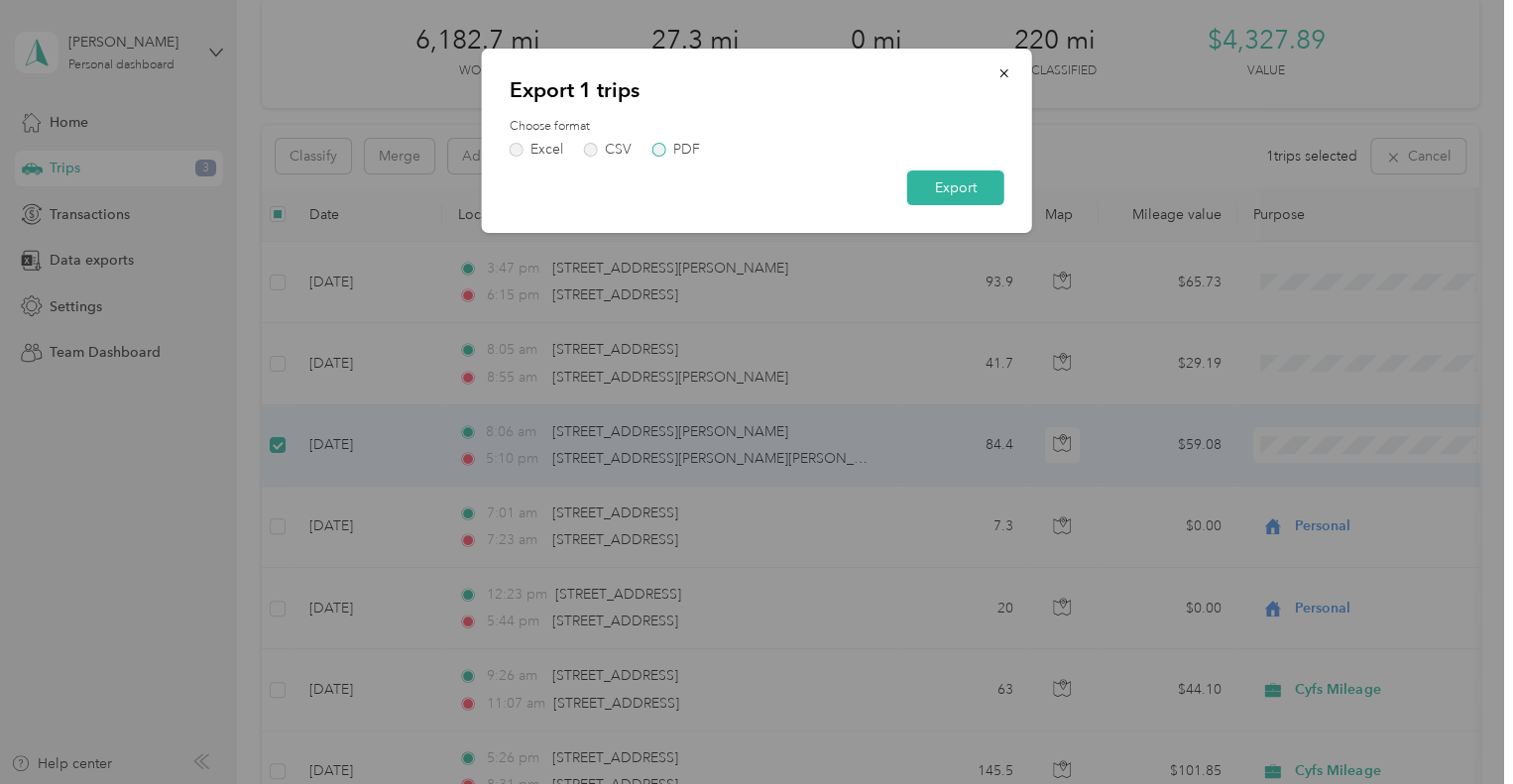 click on "PDF" at bounding box center (676, 150) 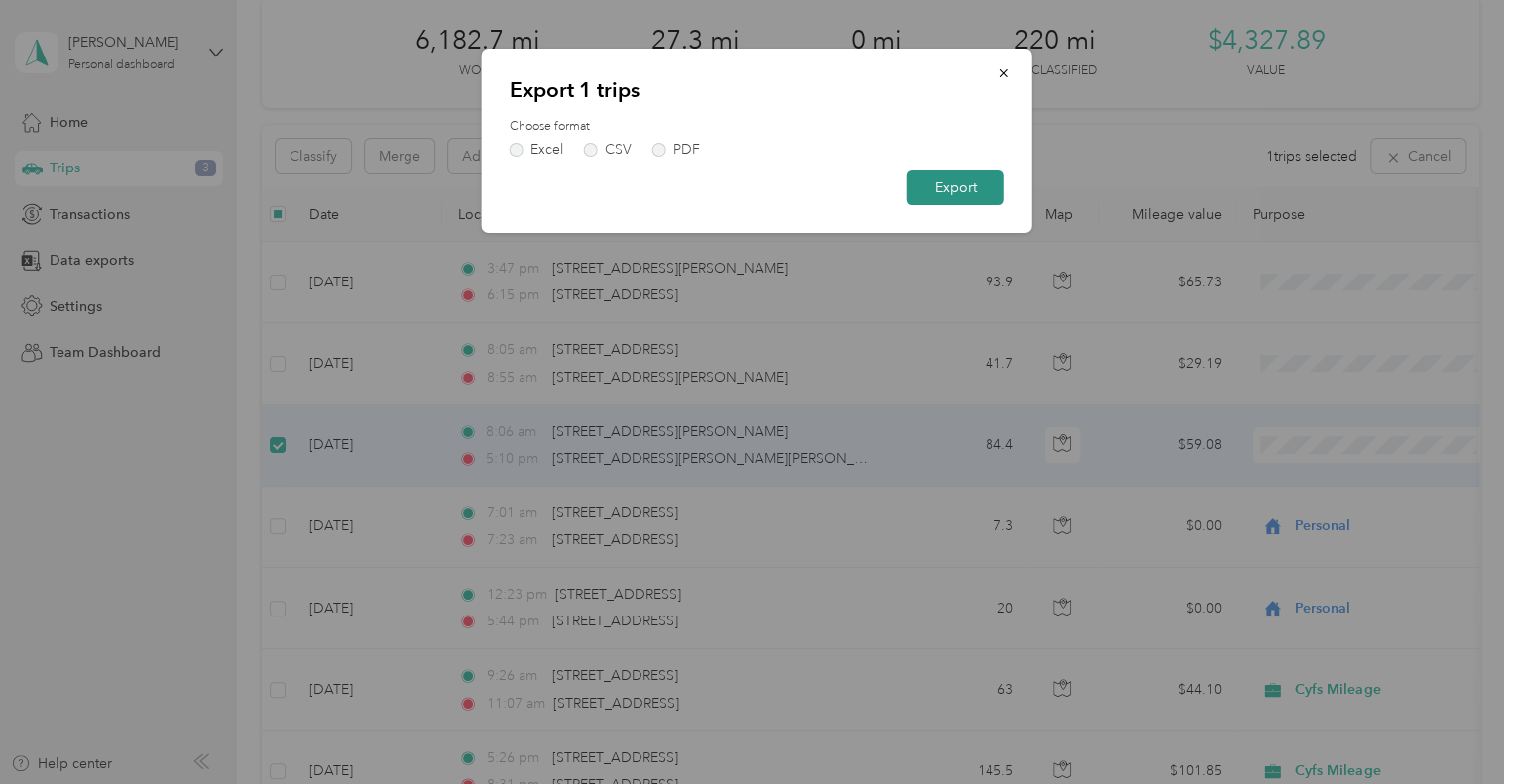 click on "Export" at bounding box center (956, 187) 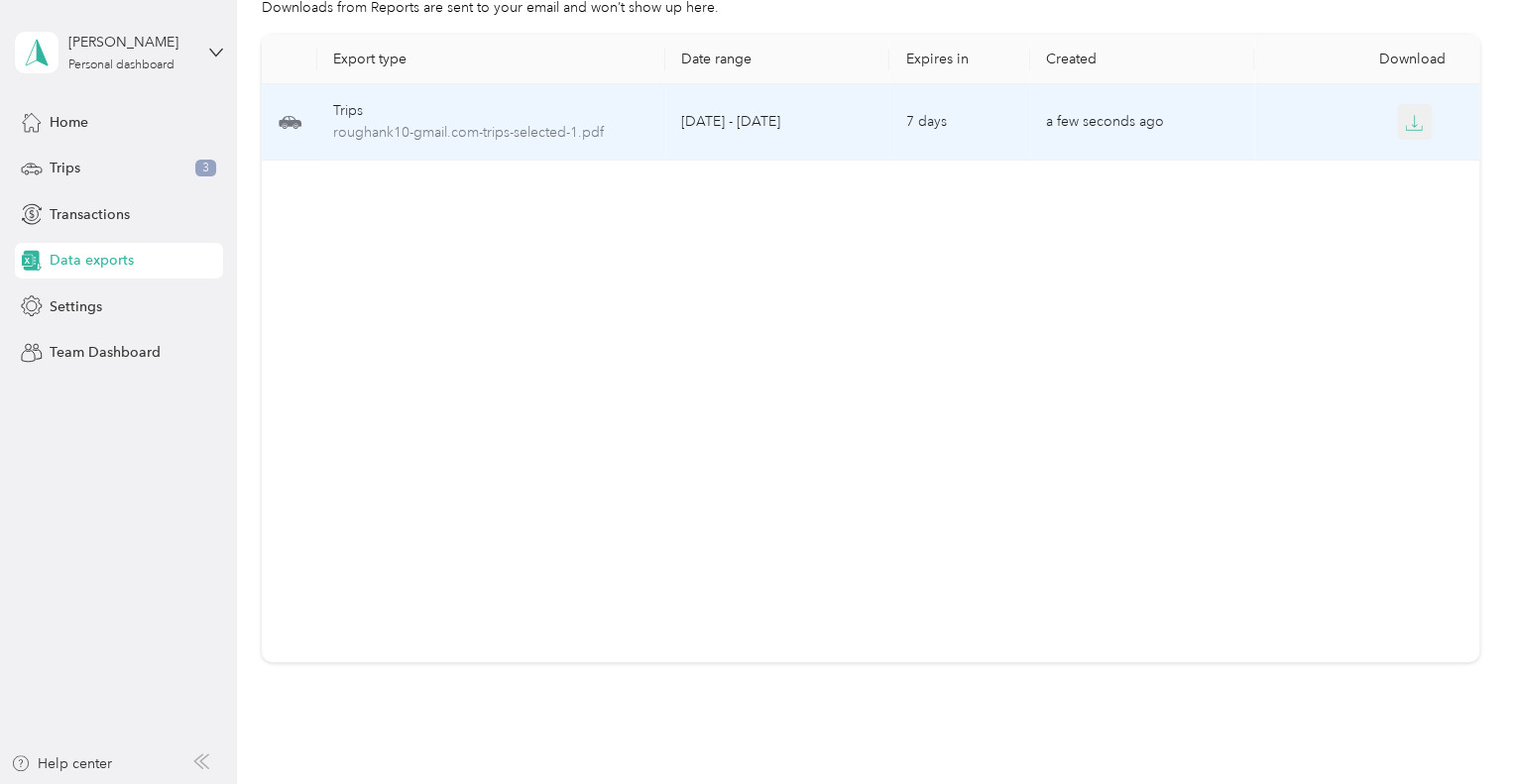 click 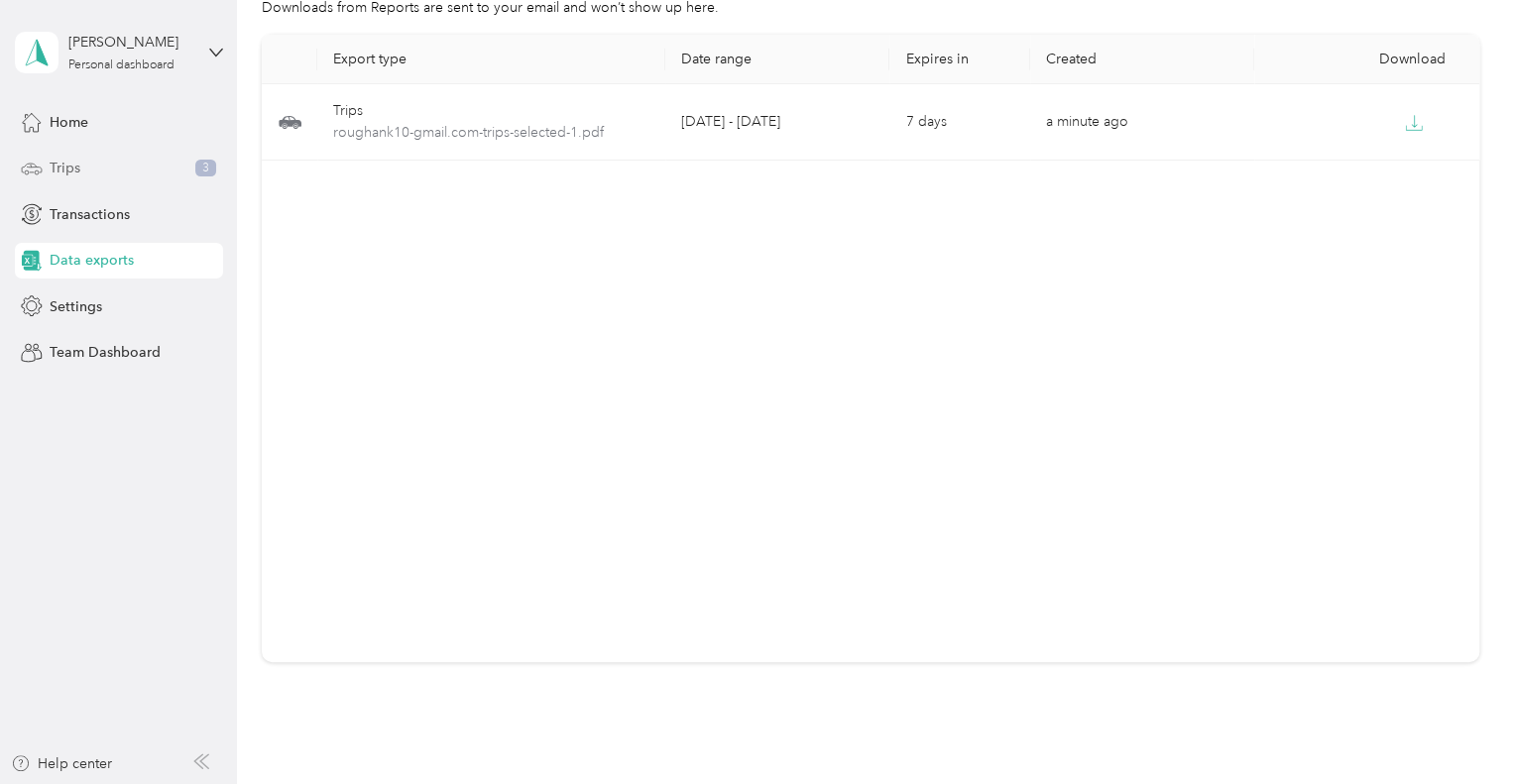 click on "Trips 3" at bounding box center [119, 168] 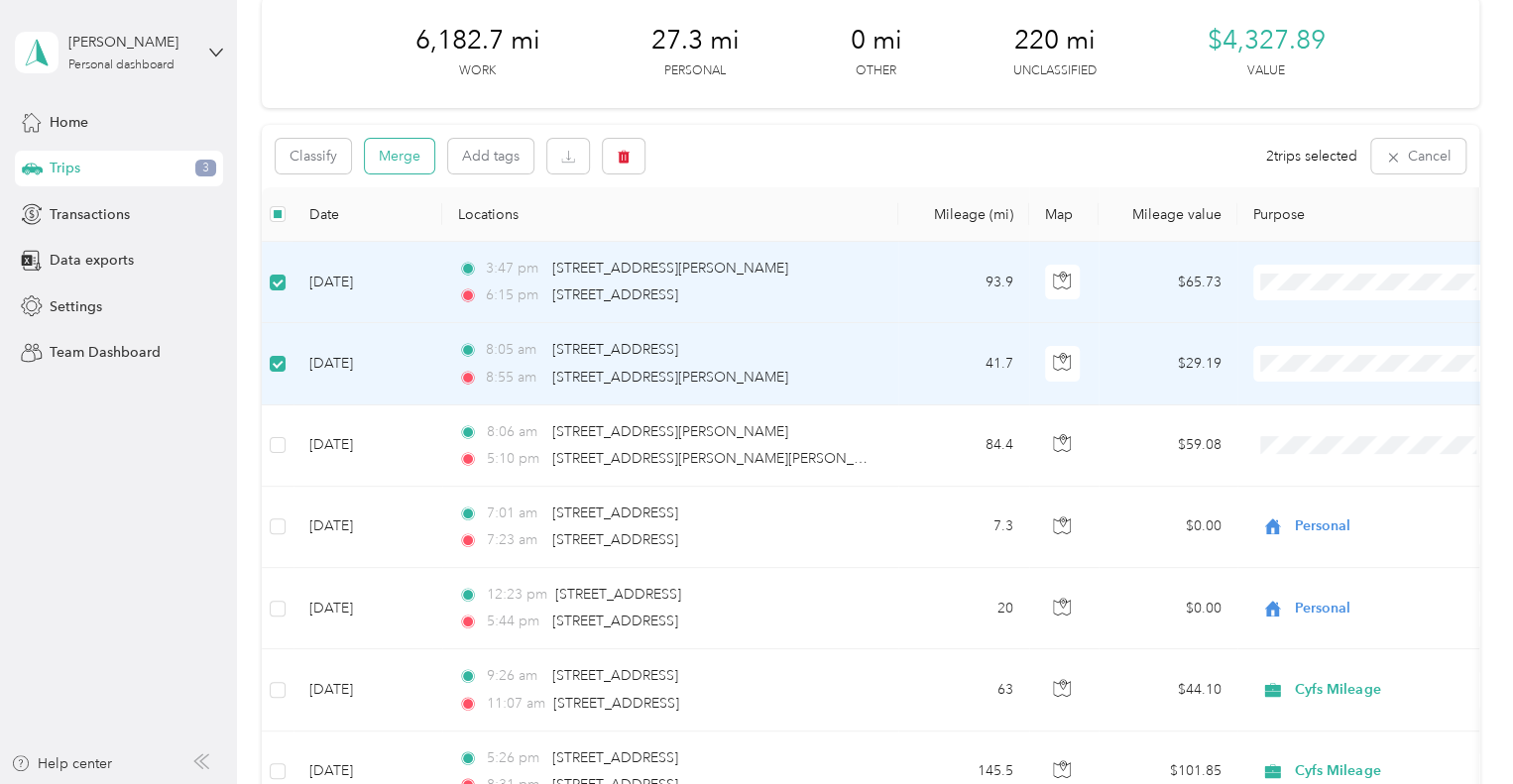 click on "Merge" at bounding box center [400, 156] 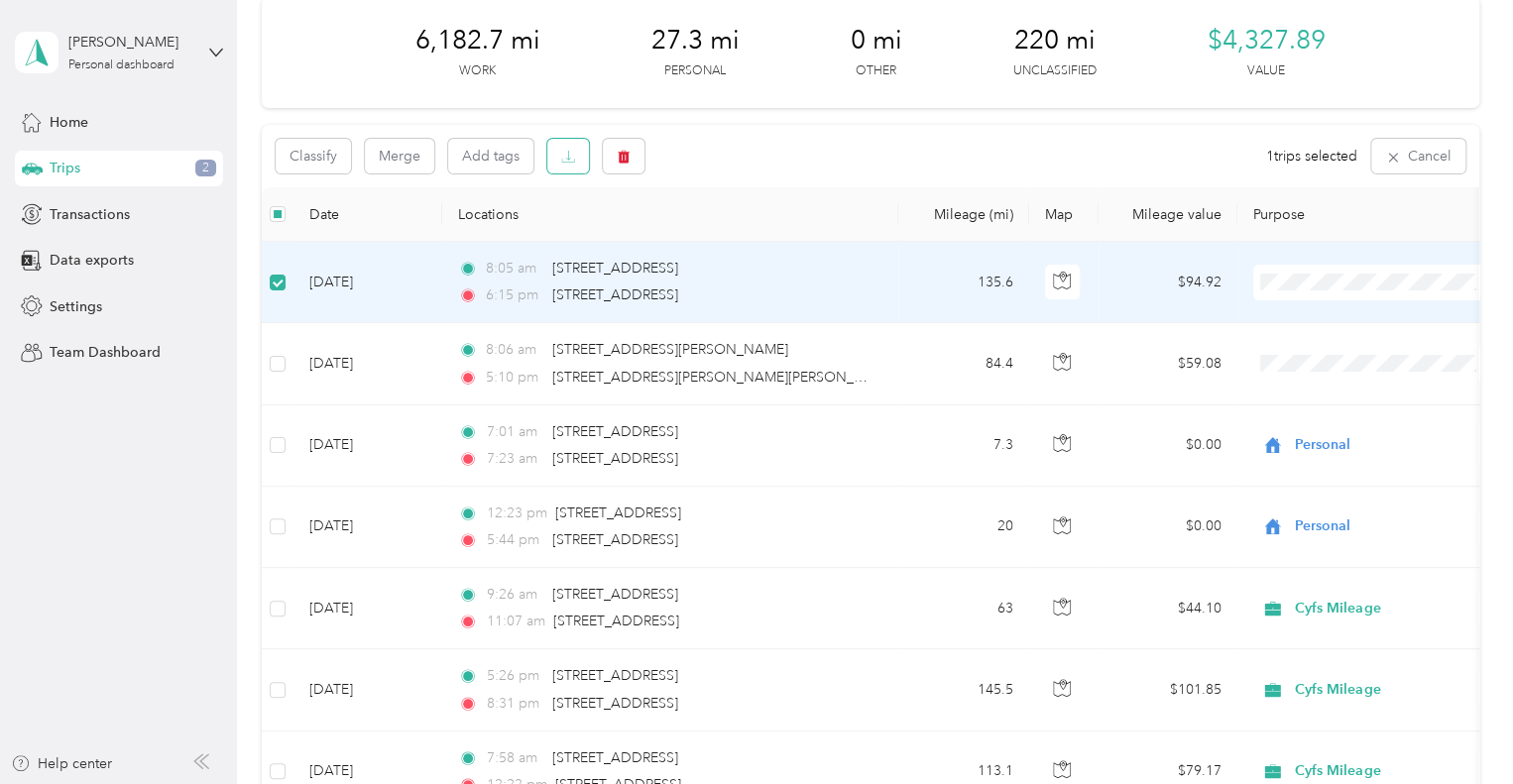 click at bounding box center [568, 156] 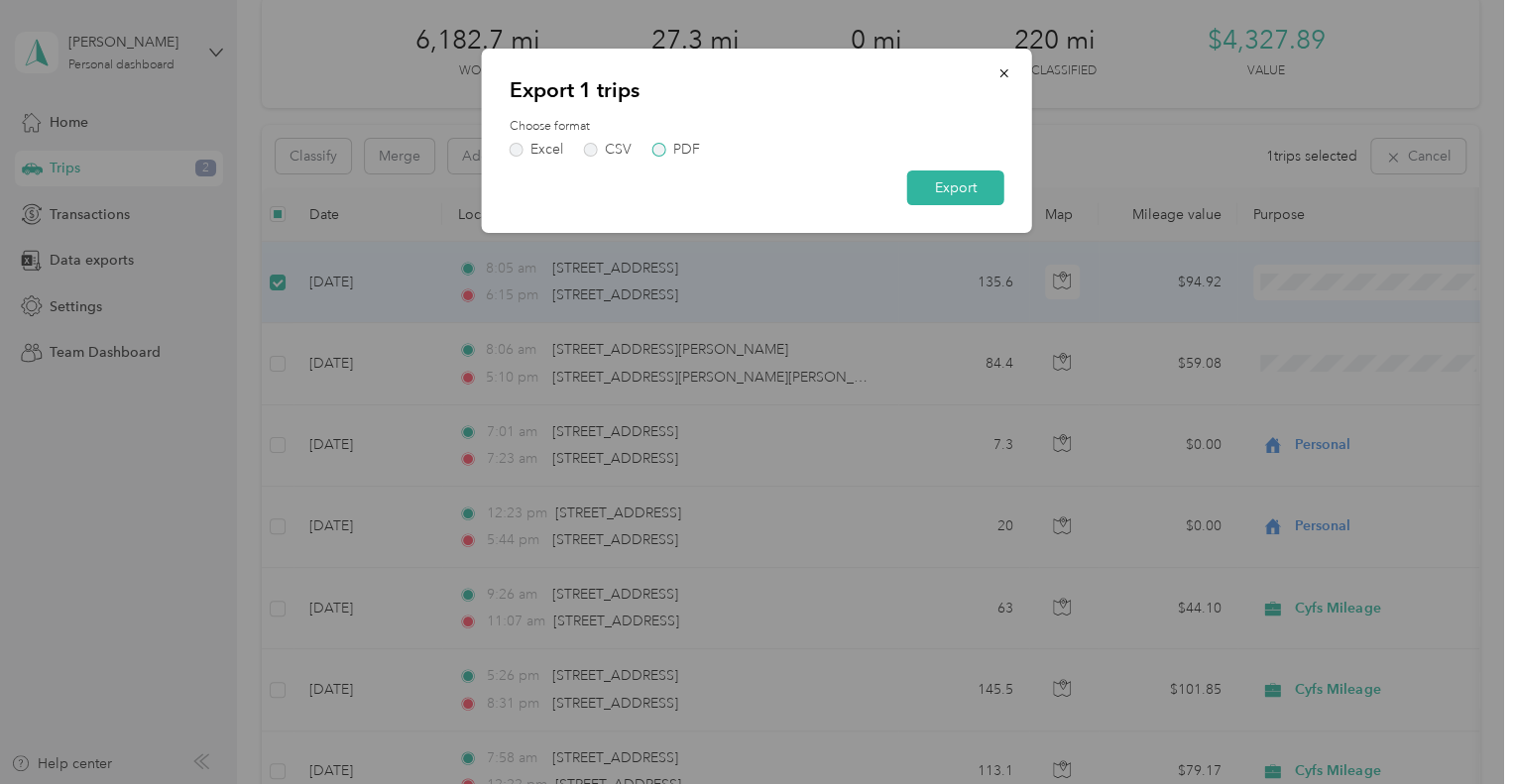 click on "PDF" at bounding box center [686, 150] 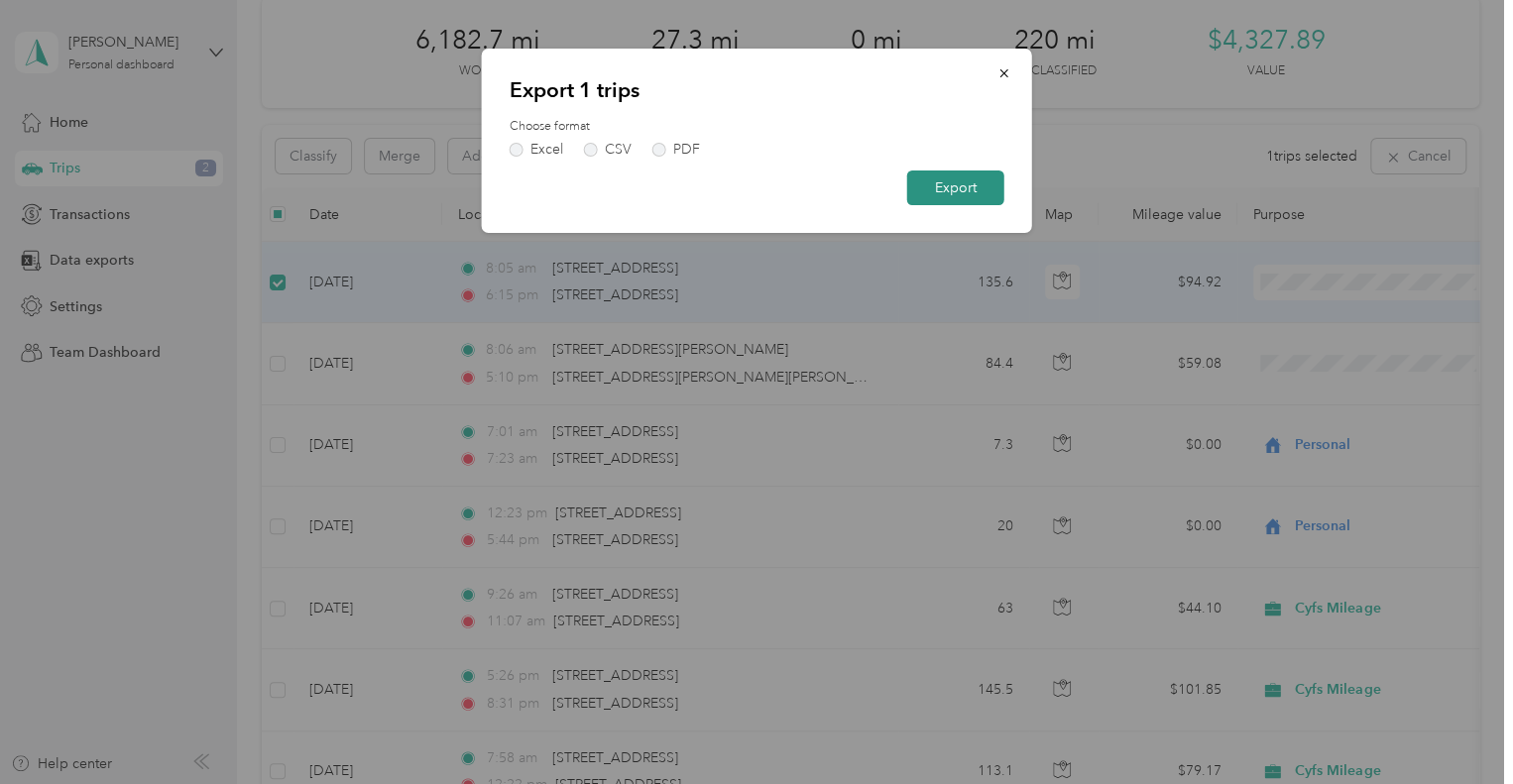 click on "Export" at bounding box center [956, 187] 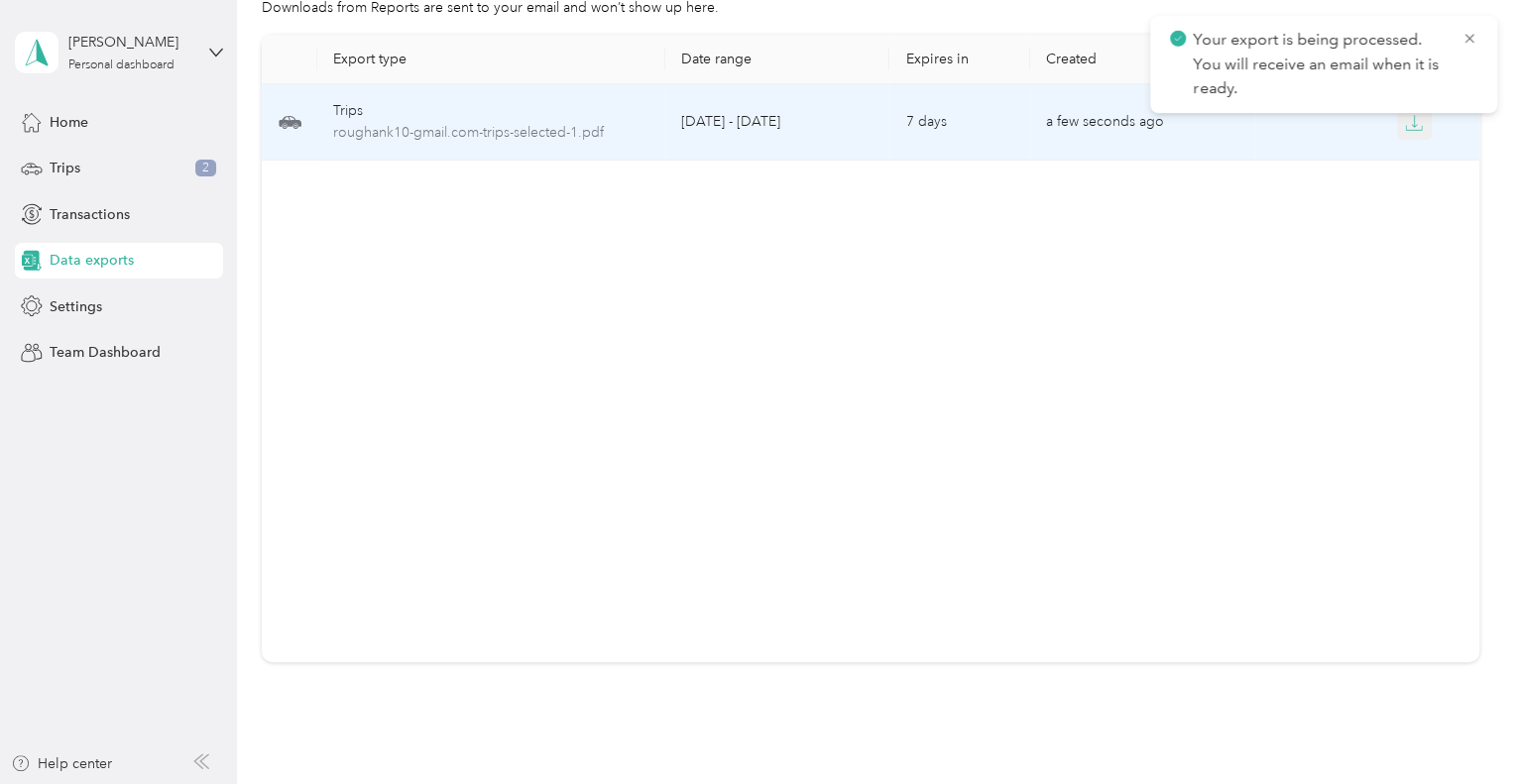 click 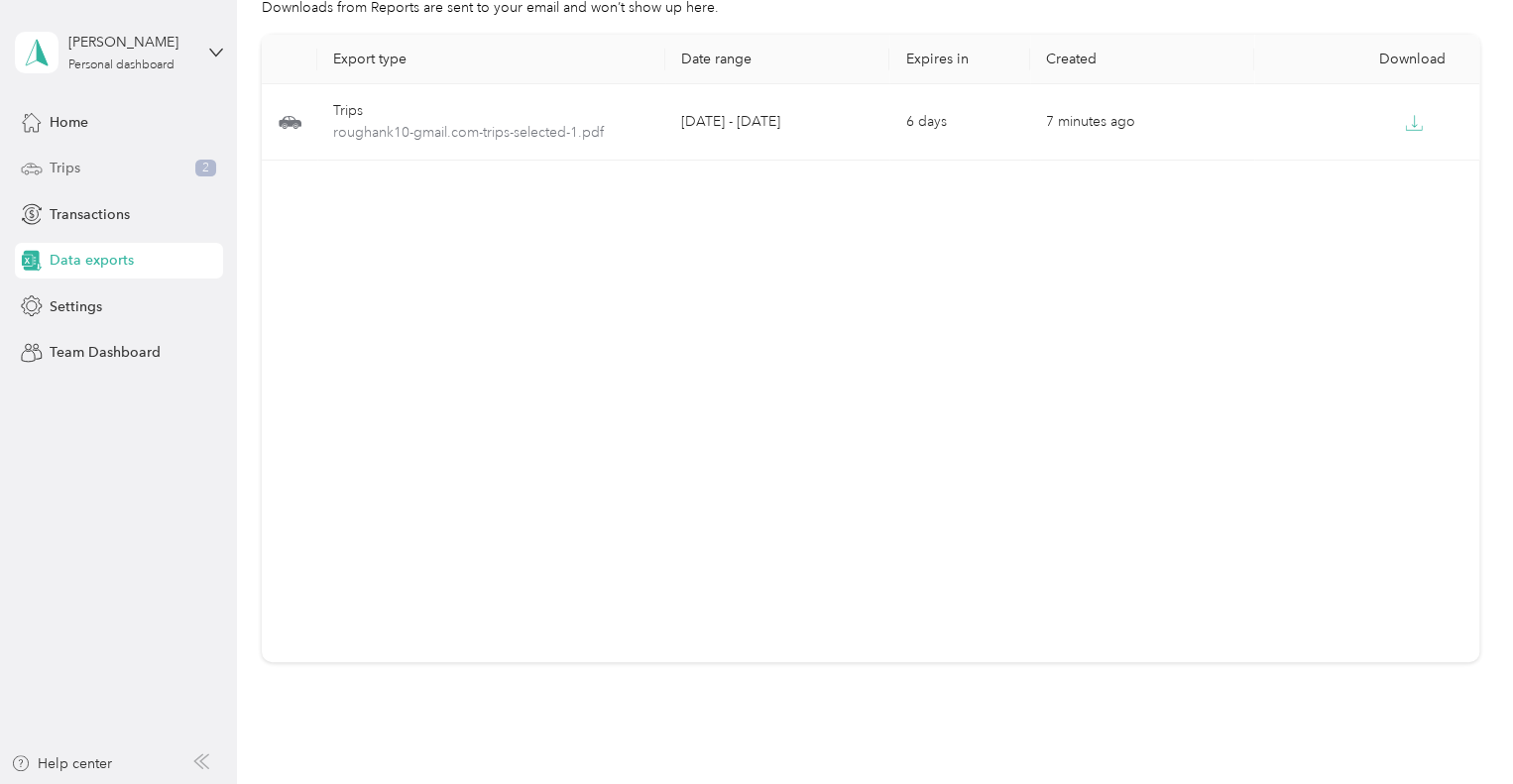 click on "Trips" at bounding box center (64, 168) 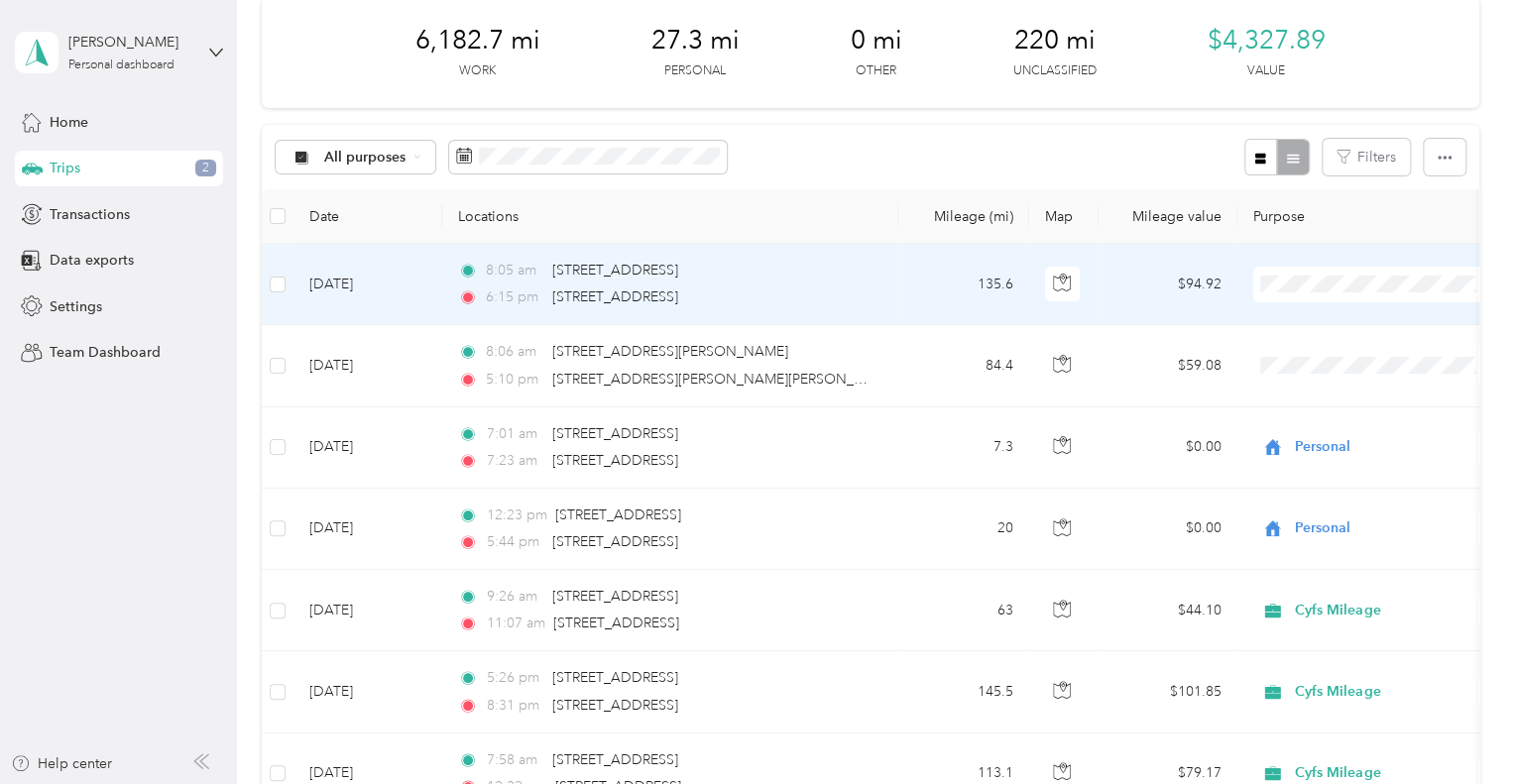 click on "8:05 am 3089 IL-[STREET_ADDRESS]  6:15 pm [STREET_ADDRESS]" at bounding box center (670, 284) 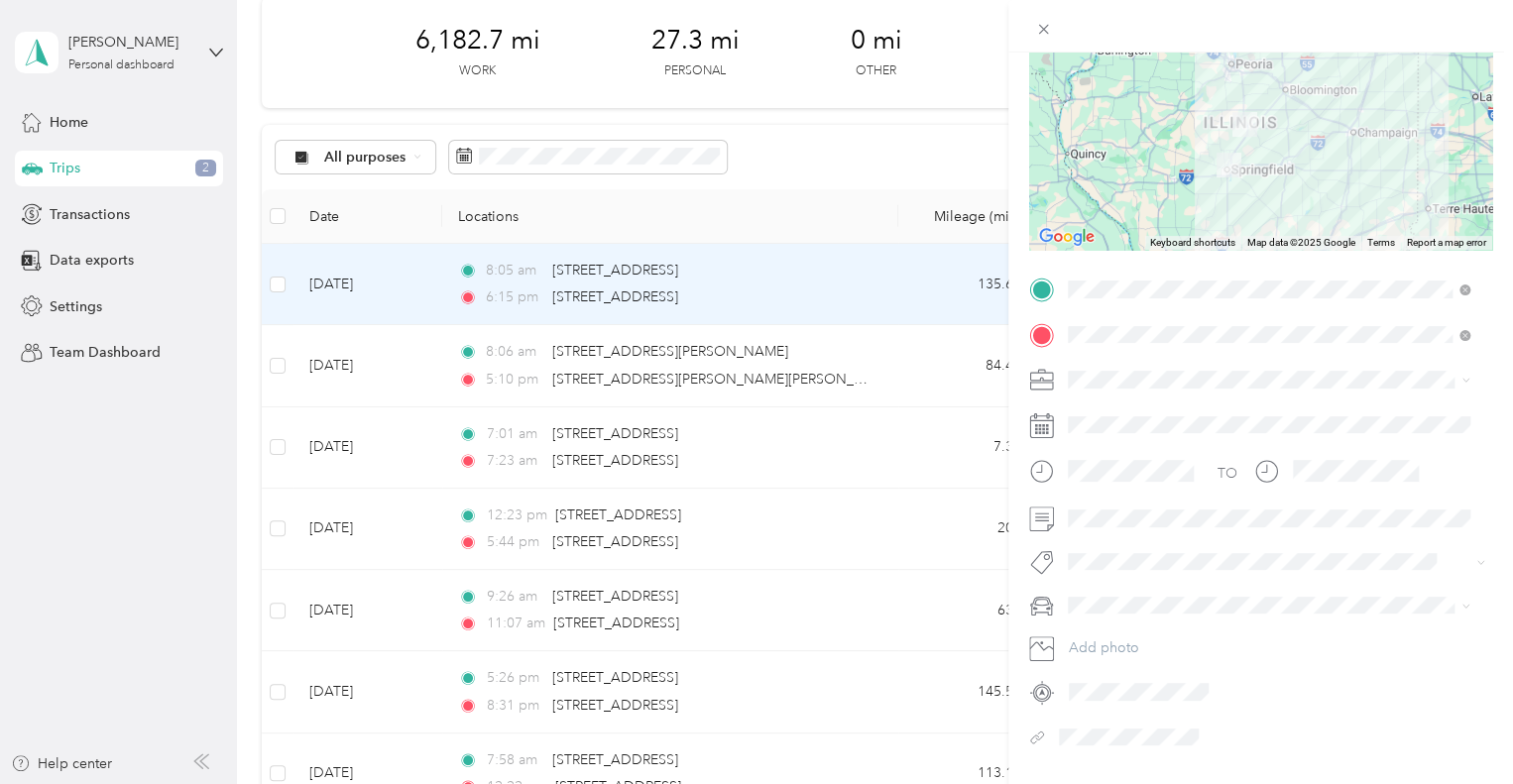 scroll, scrollTop: 205, scrollLeft: 0, axis: vertical 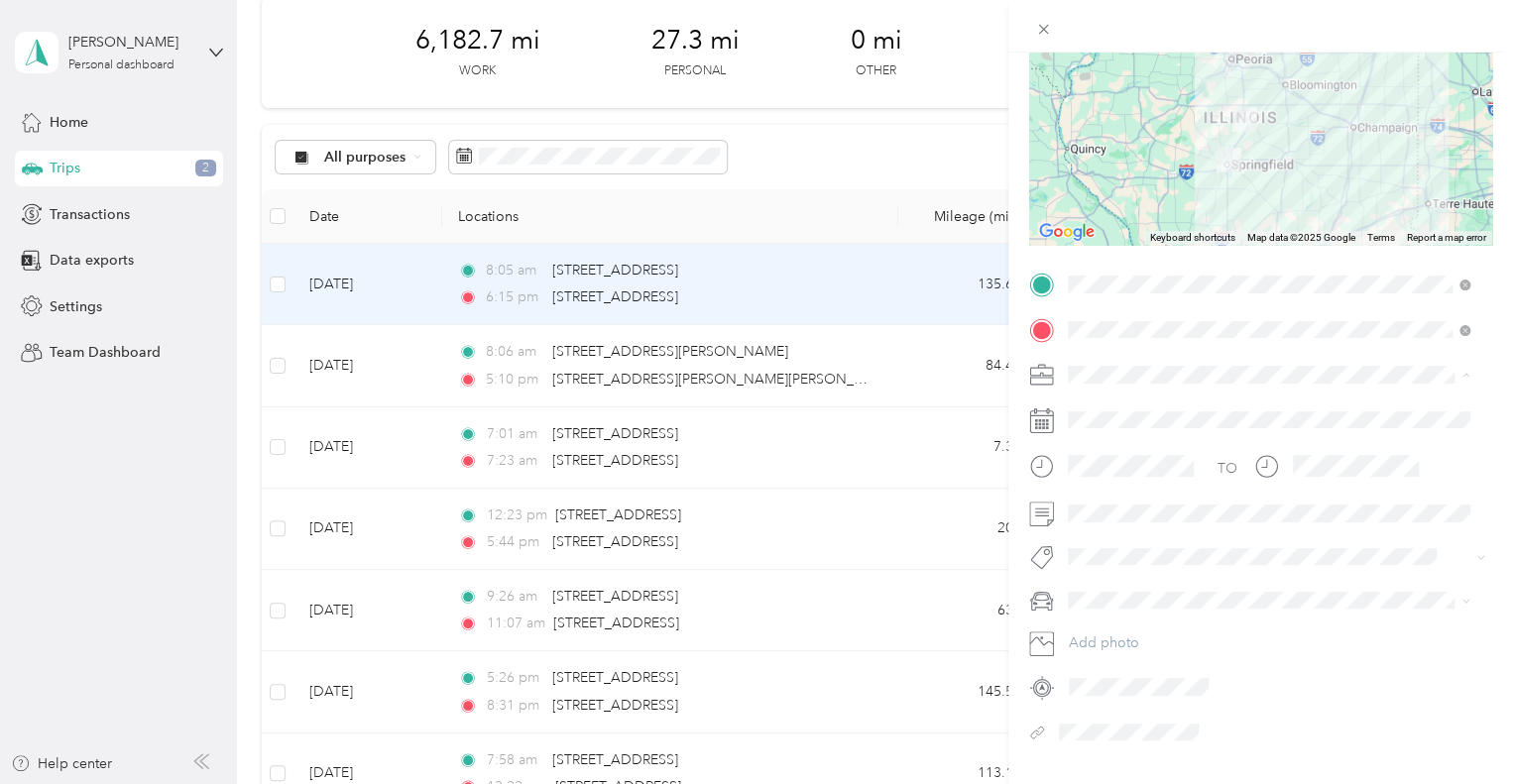 click on "Cyfs Mileage" at bounding box center (1268, 478) 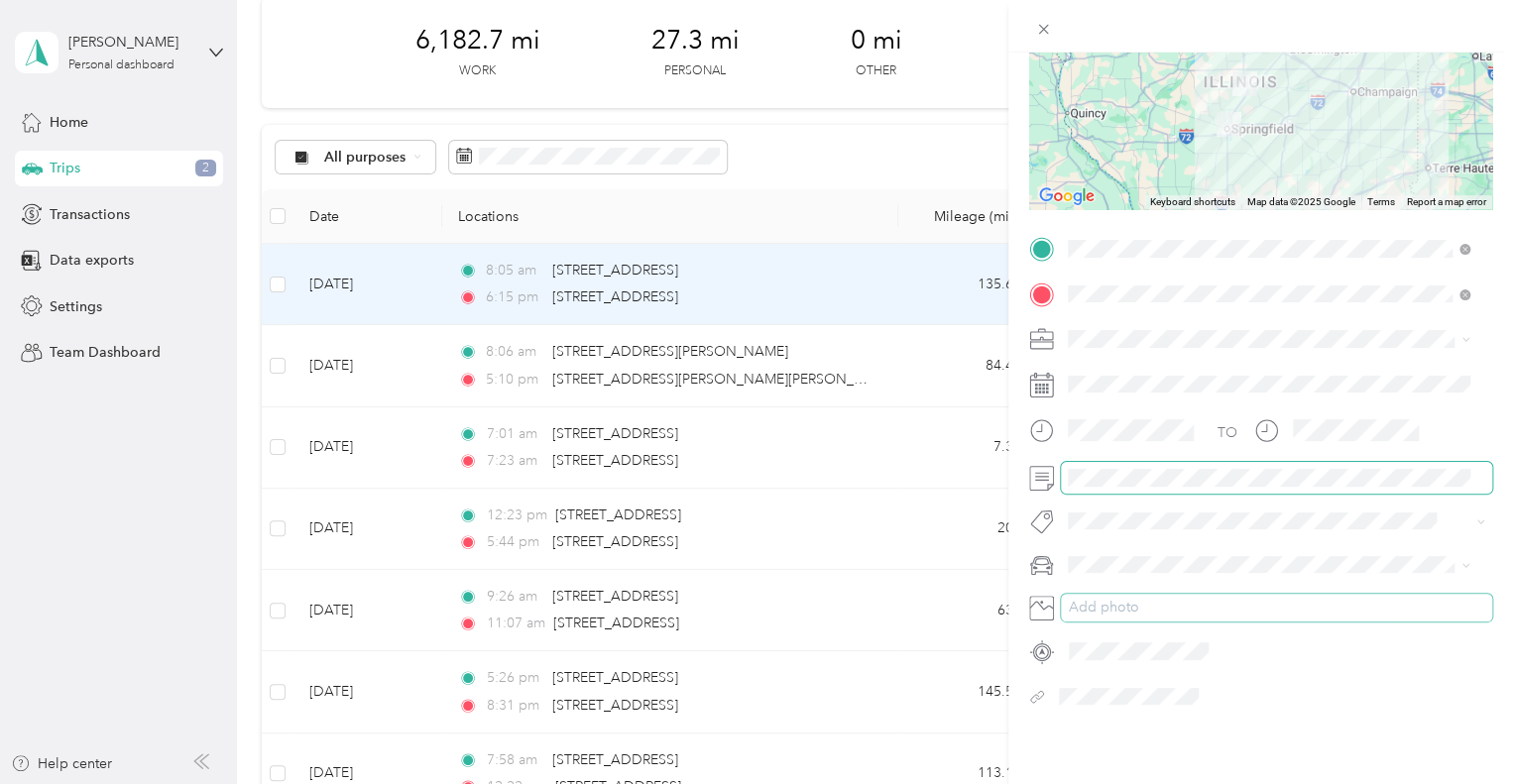 scroll, scrollTop: 0, scrollLeft: 0, axis: both 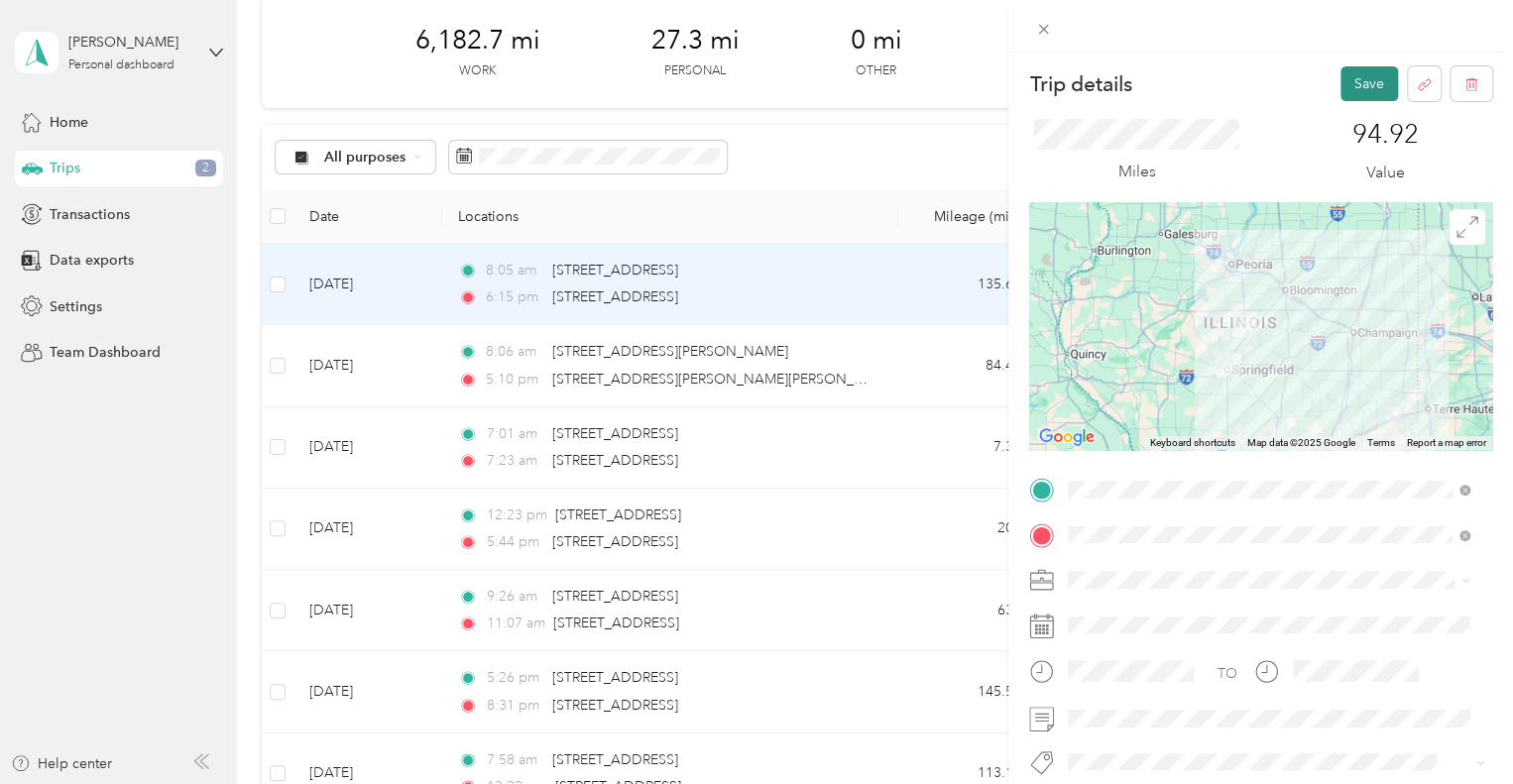 click on "Save" at bounding box center [1369, 83] 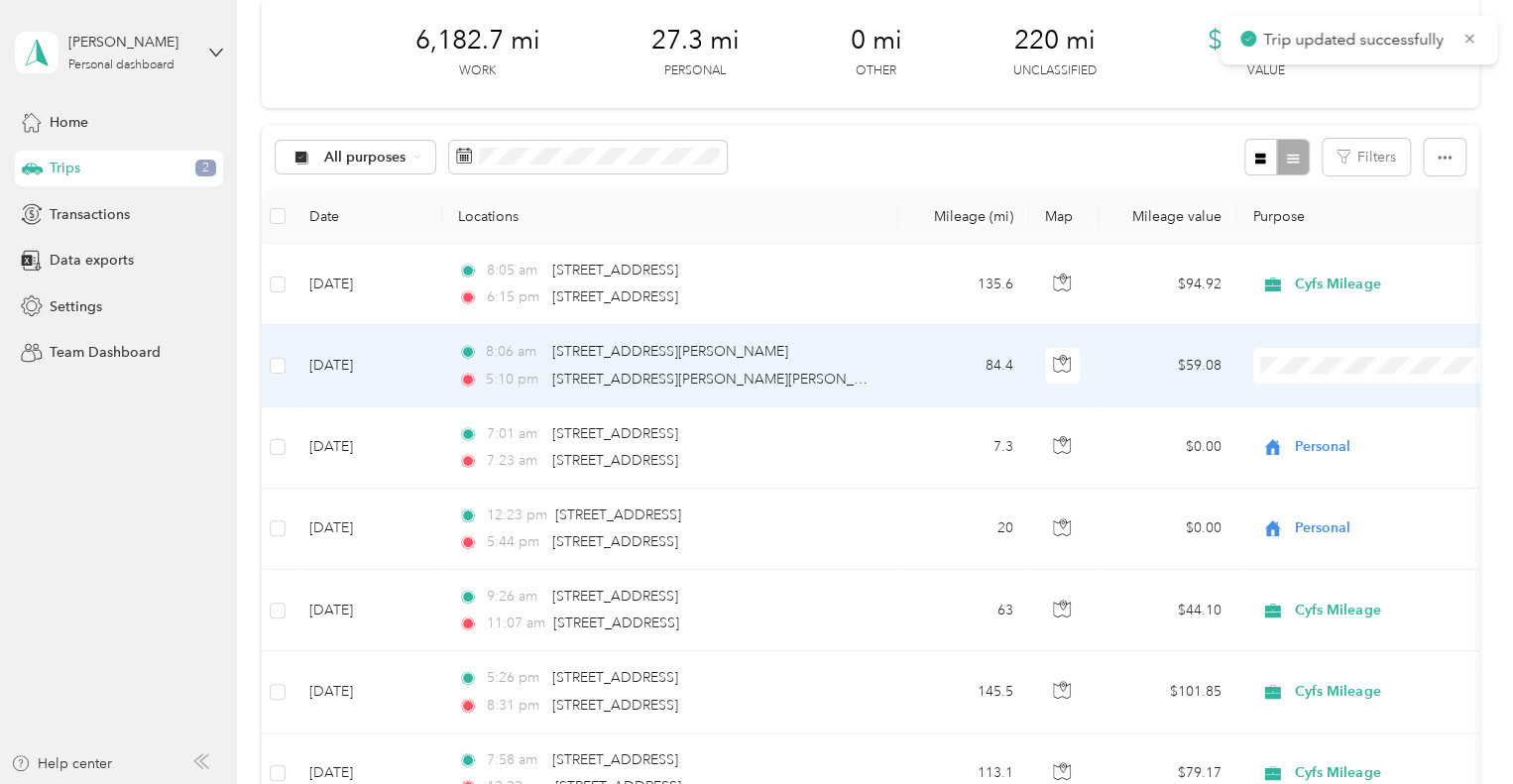 click on "84.4" at bounding box center [964, 366] 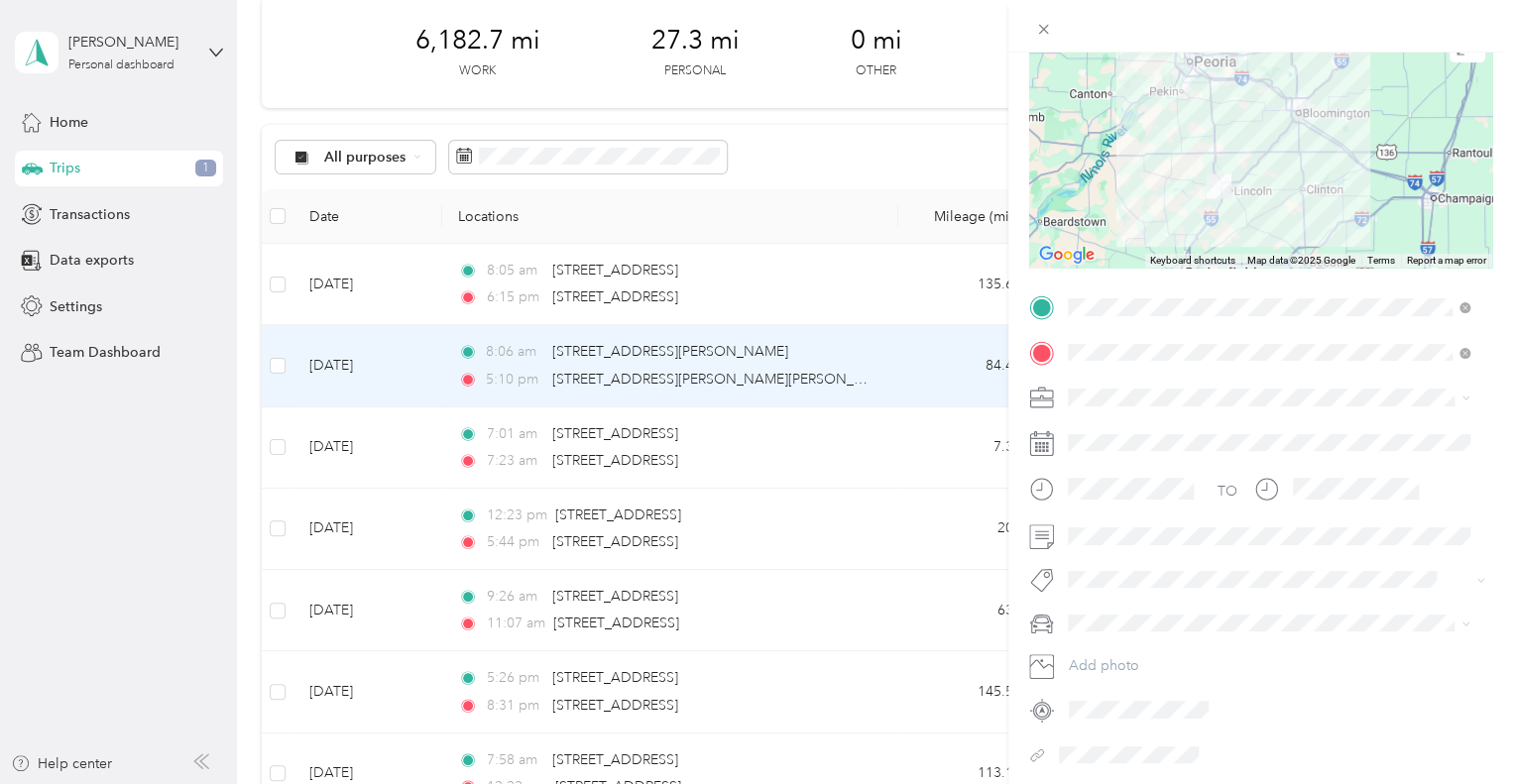 scroll, scrollTop: 189, scrollLeft: 0, axis: vertical 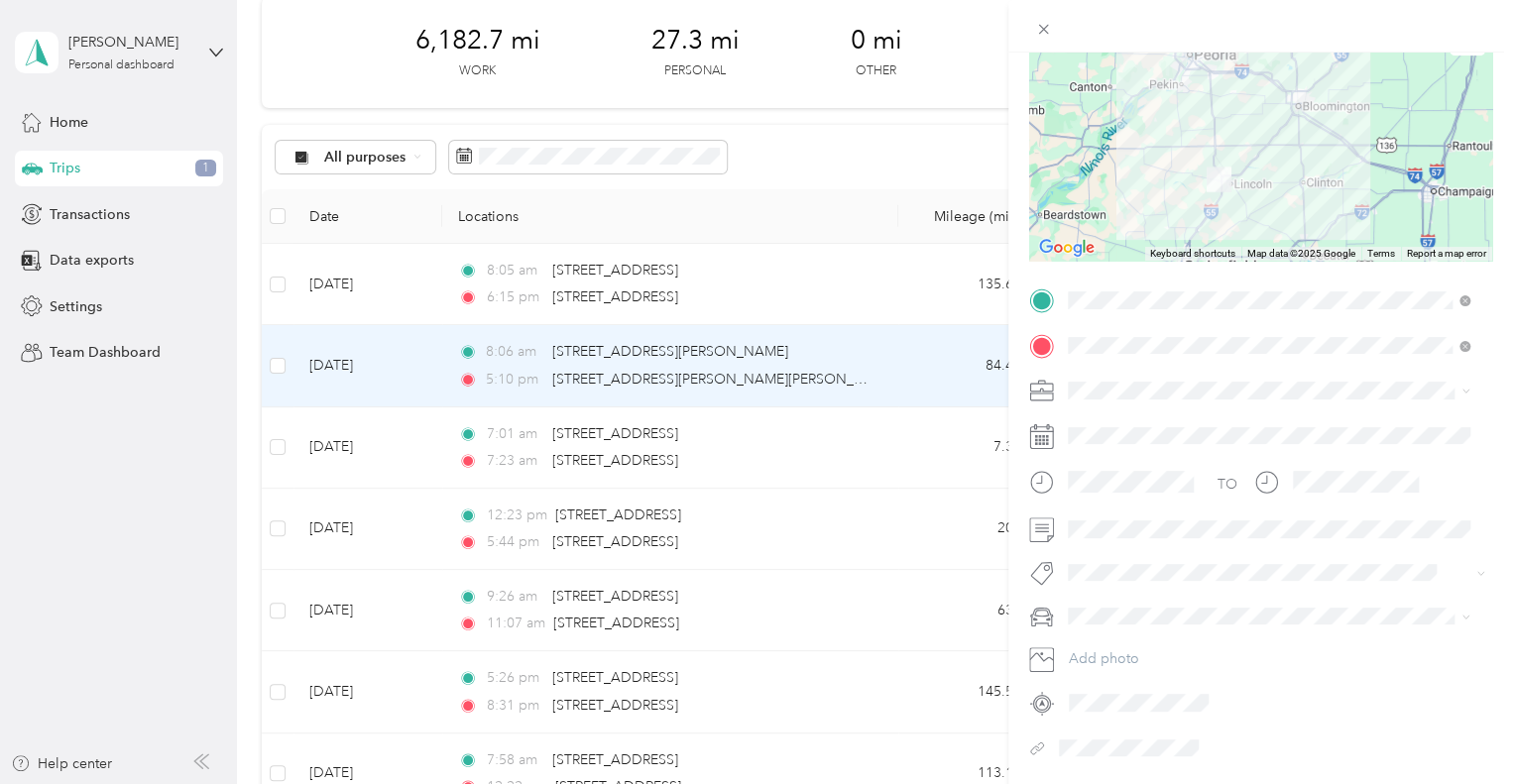 click on "Cyfs Mileage" at bounding box center [1268, 485] 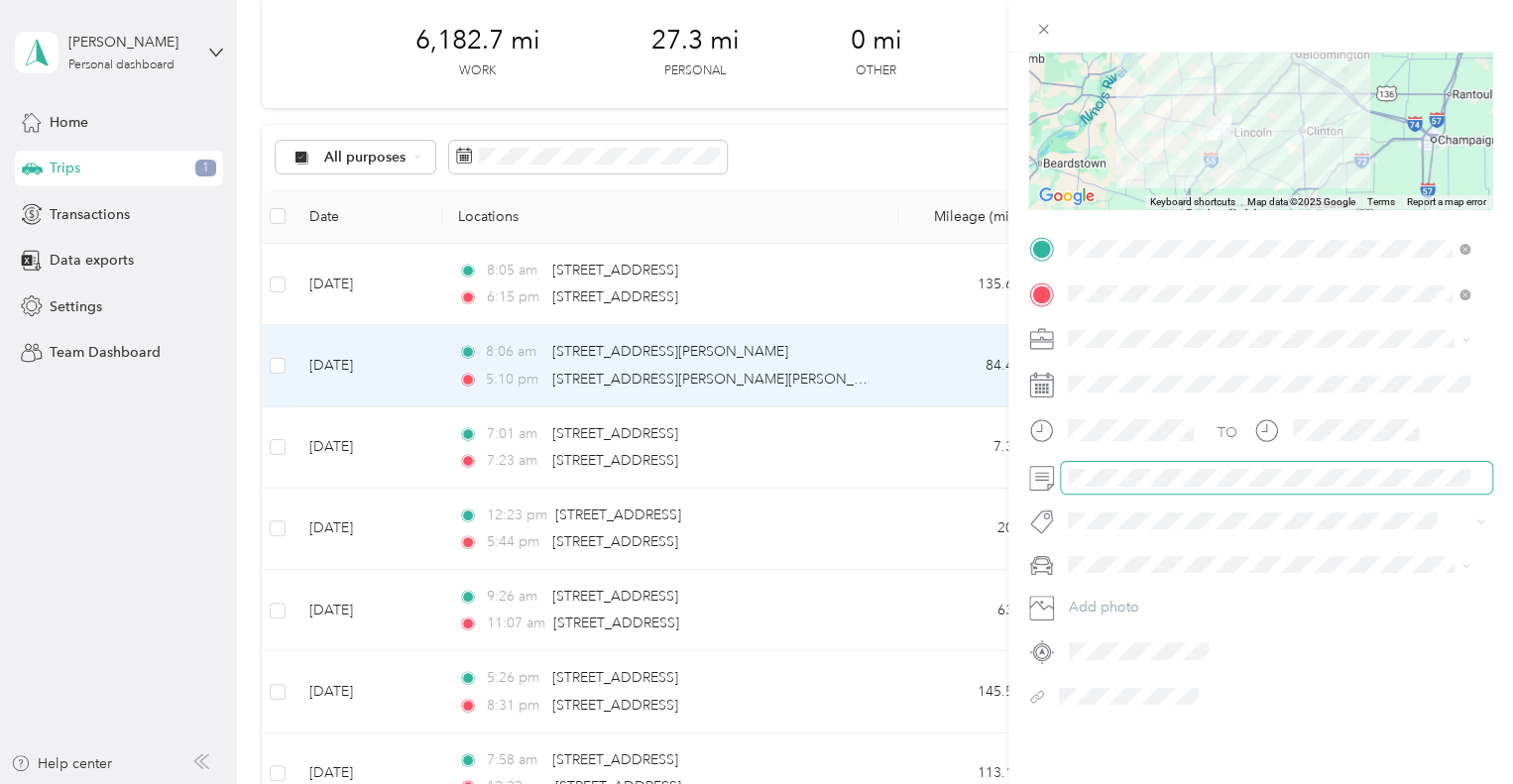 scroll, scrollTop: 0, scrollLeft: 0, axis: both 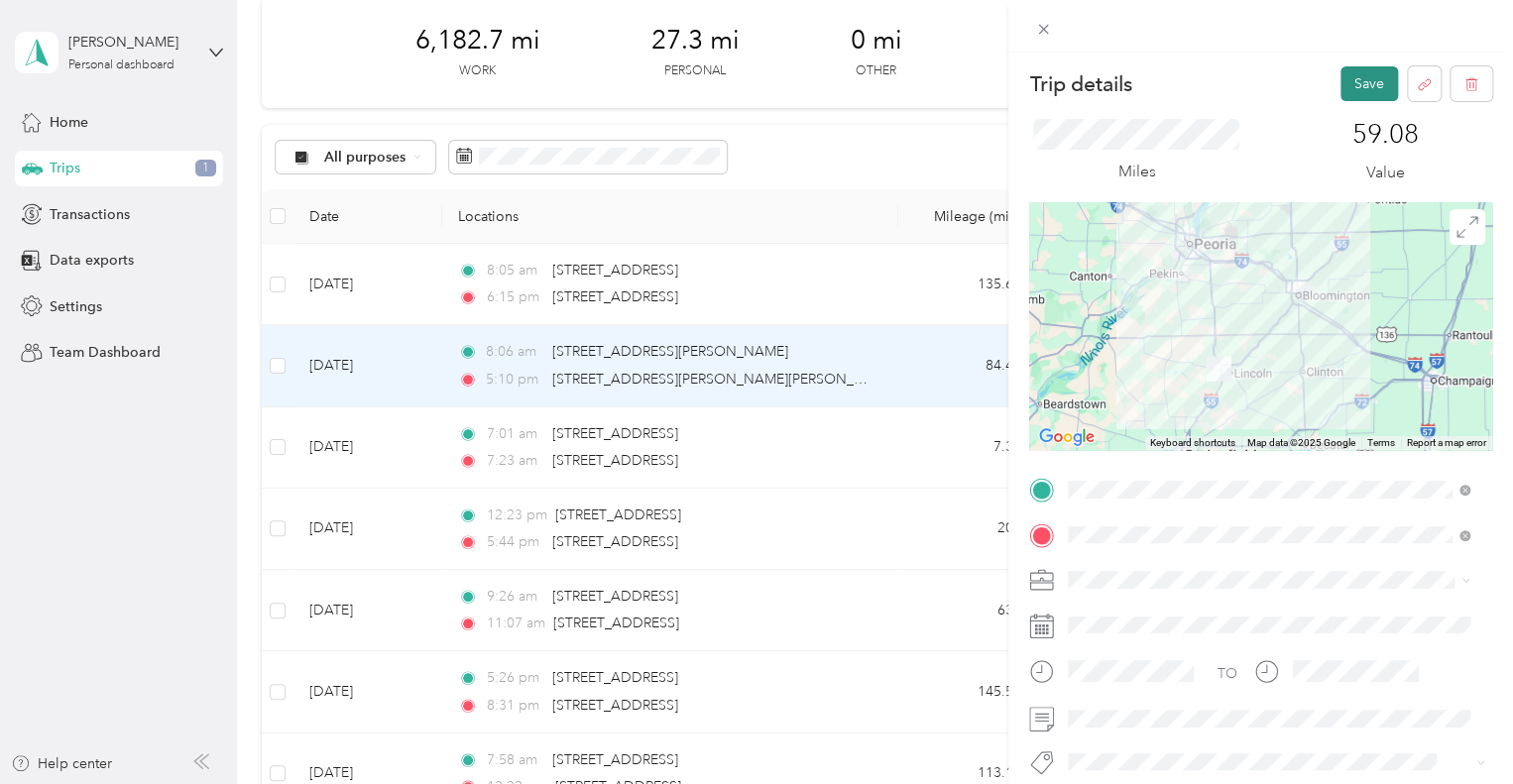 click on "Save" at bounding box center [1369, 83] 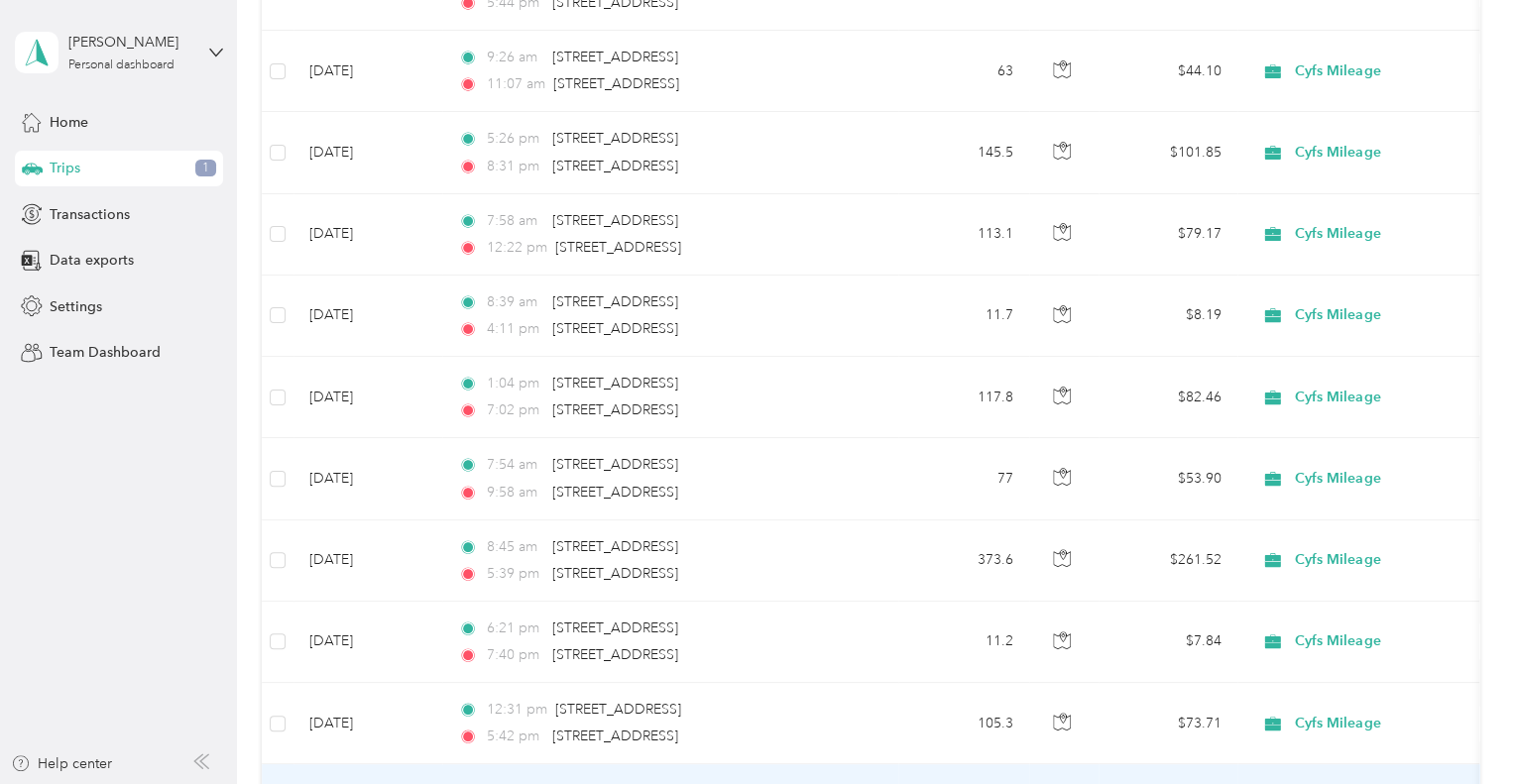 scroll, scrollTop: 0, scrollLeft: 0, axis: both 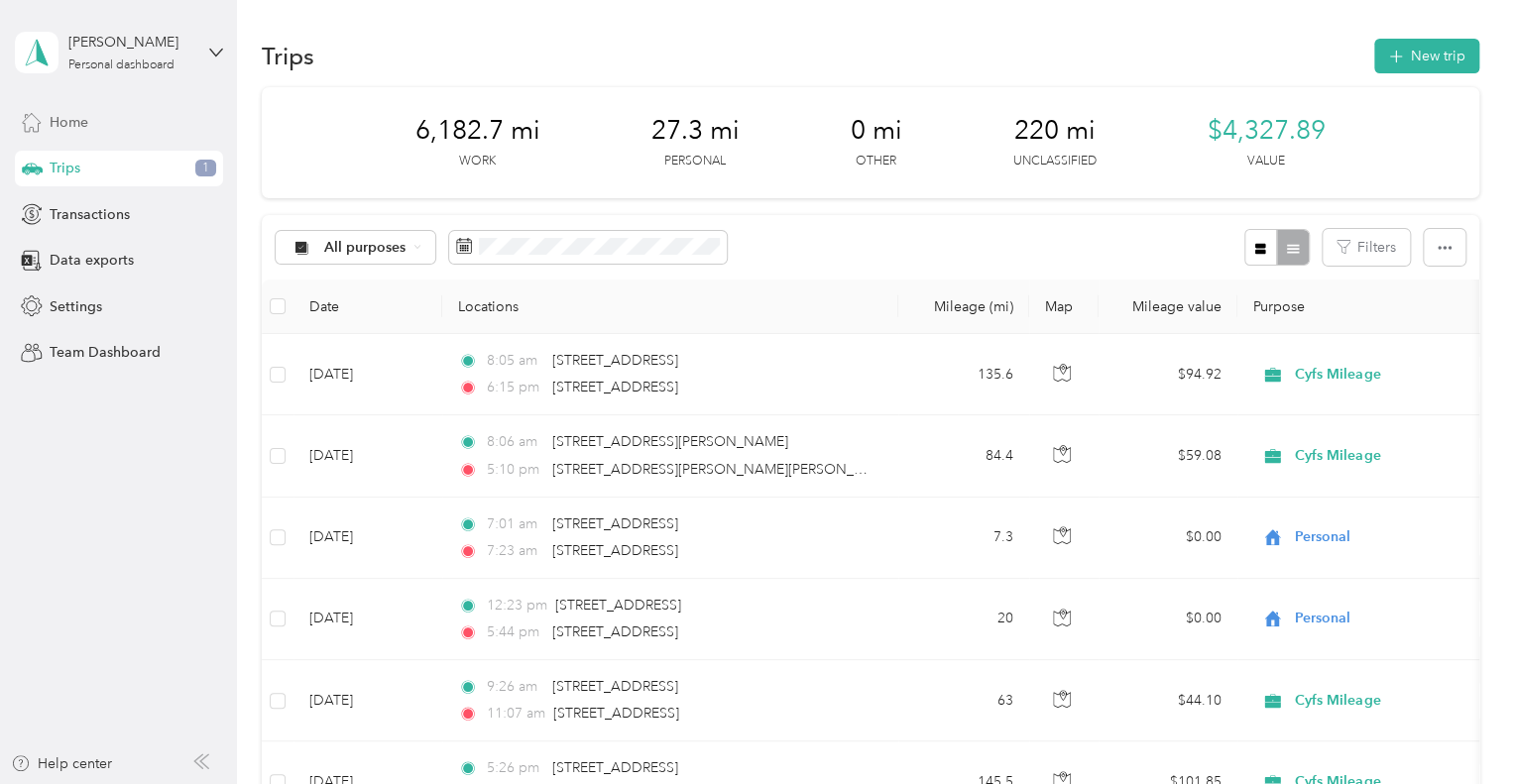 click on "Home" at bounding box center (119, 122) 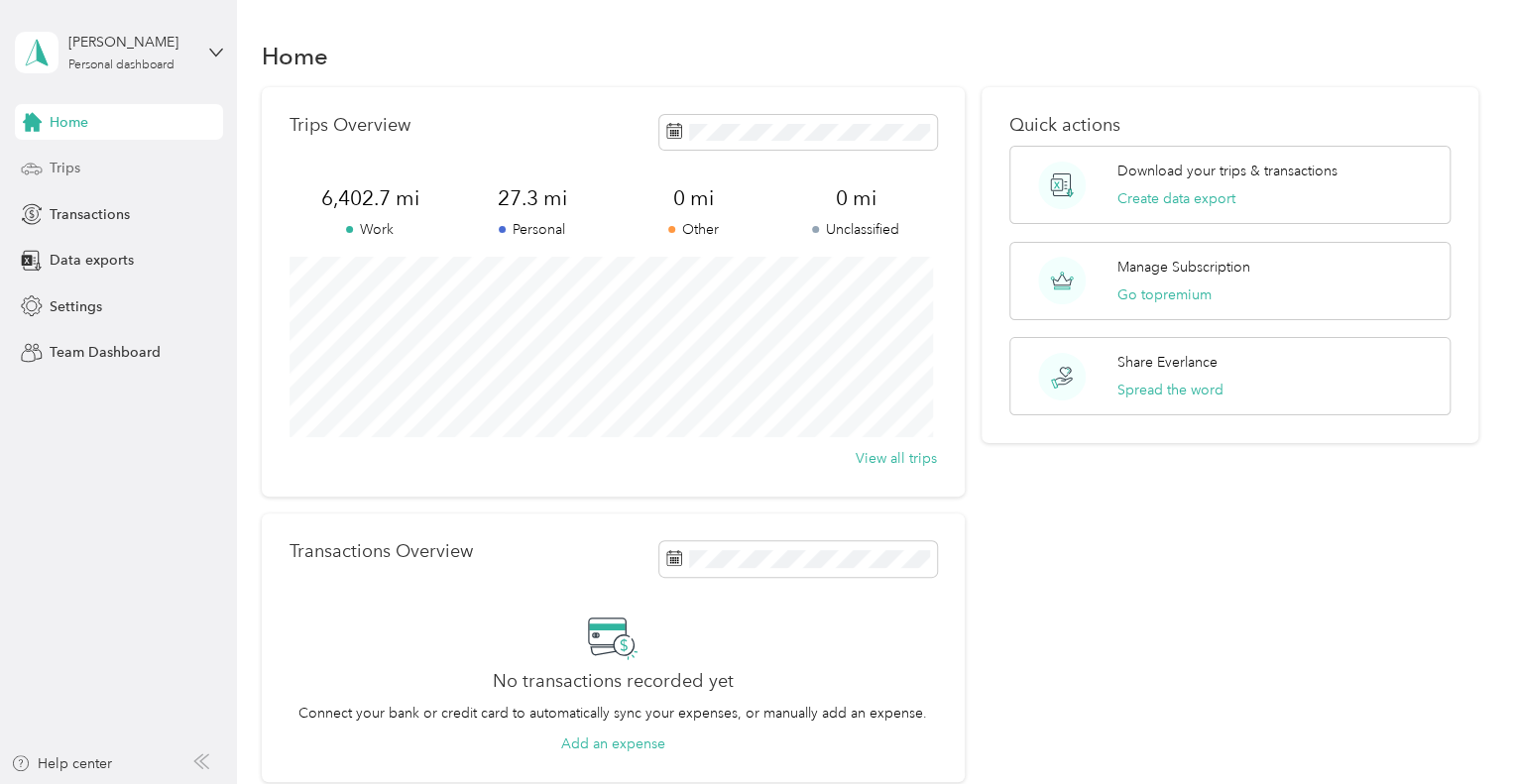 click on "Trips" at bounding box center [119, 168] 